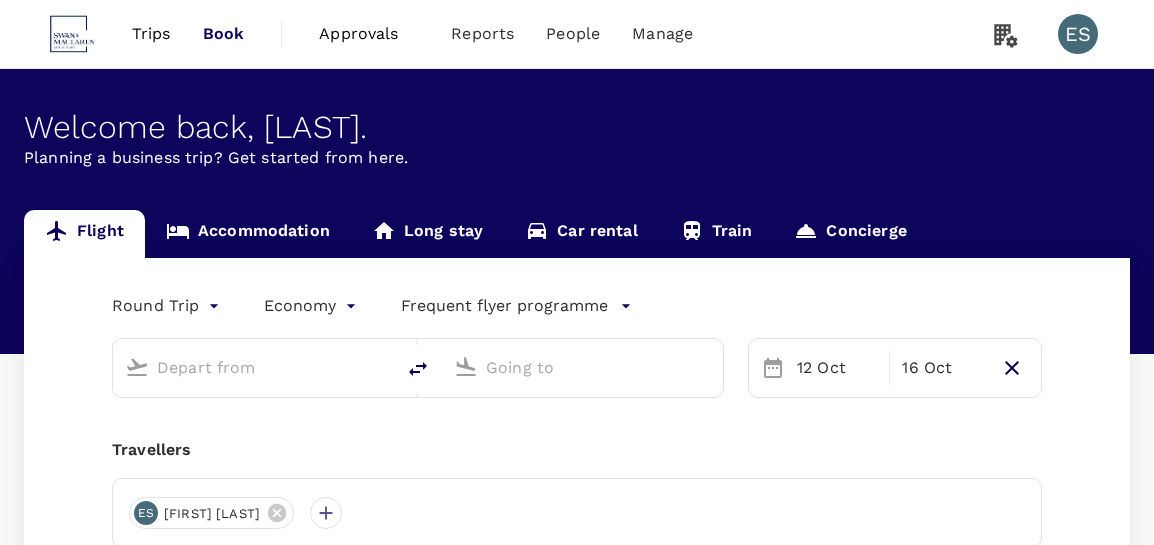 scroll, scrollTop: 0, scrollLeft: 0, axis: both 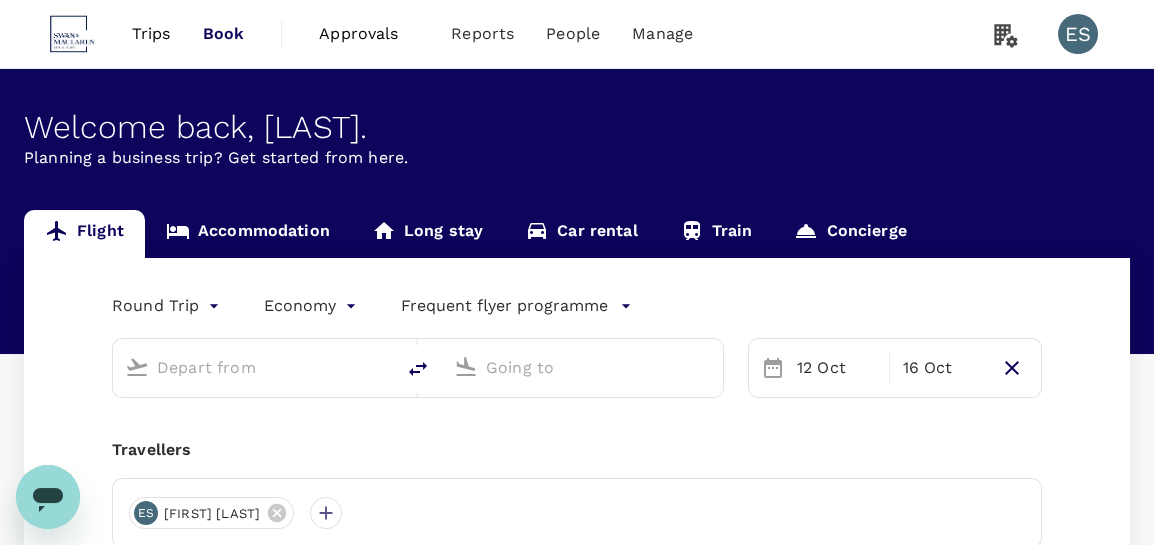 type on "business" 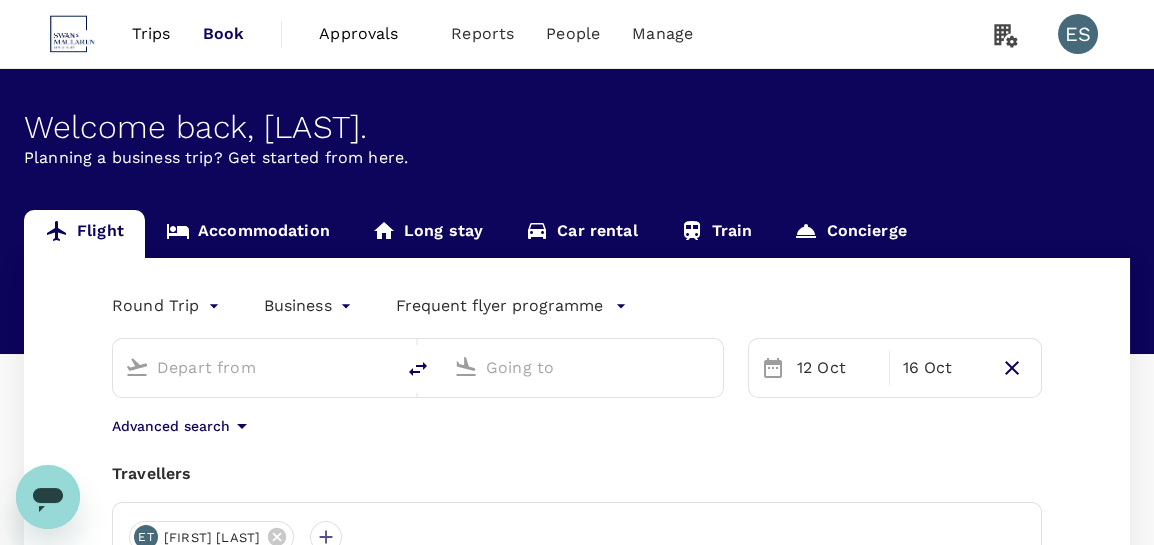 type on "Singapore Changi (SIN)" 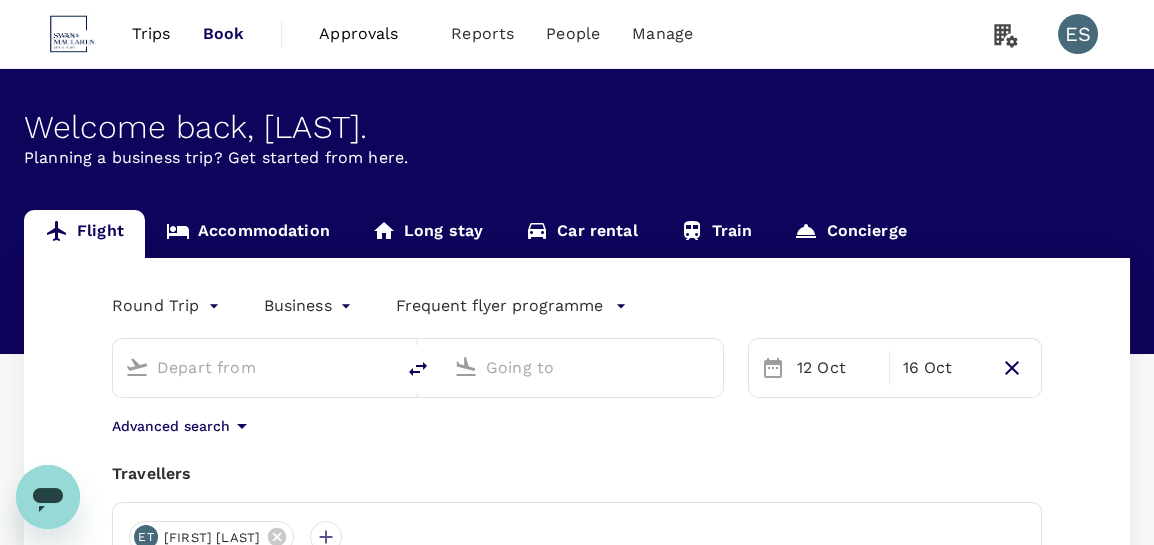 type on "Dubai, United Arab Emirates (any)" 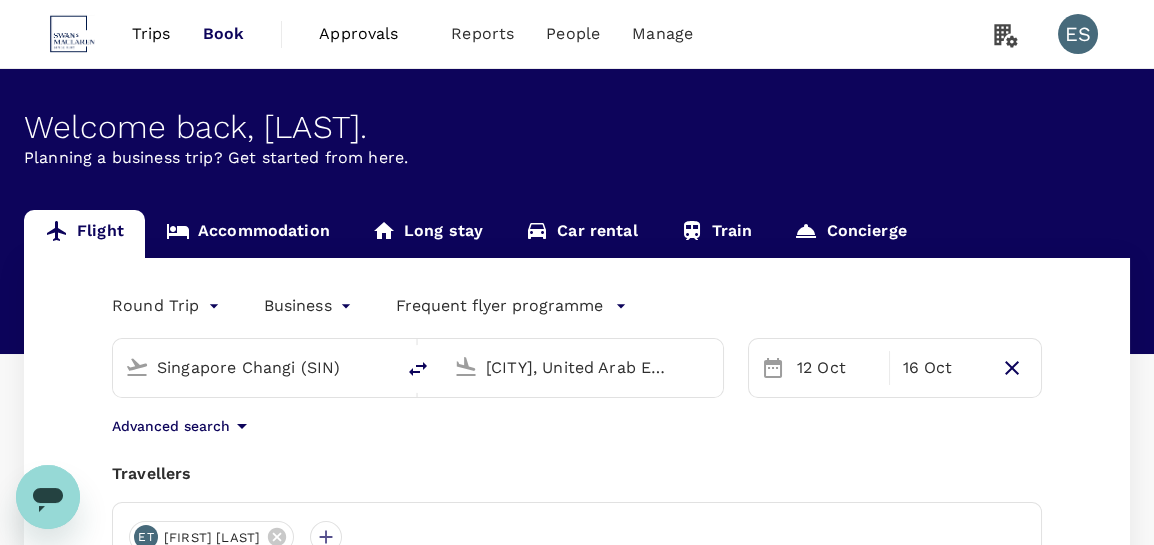 click on "Trips" at bounding box center [151, 34] 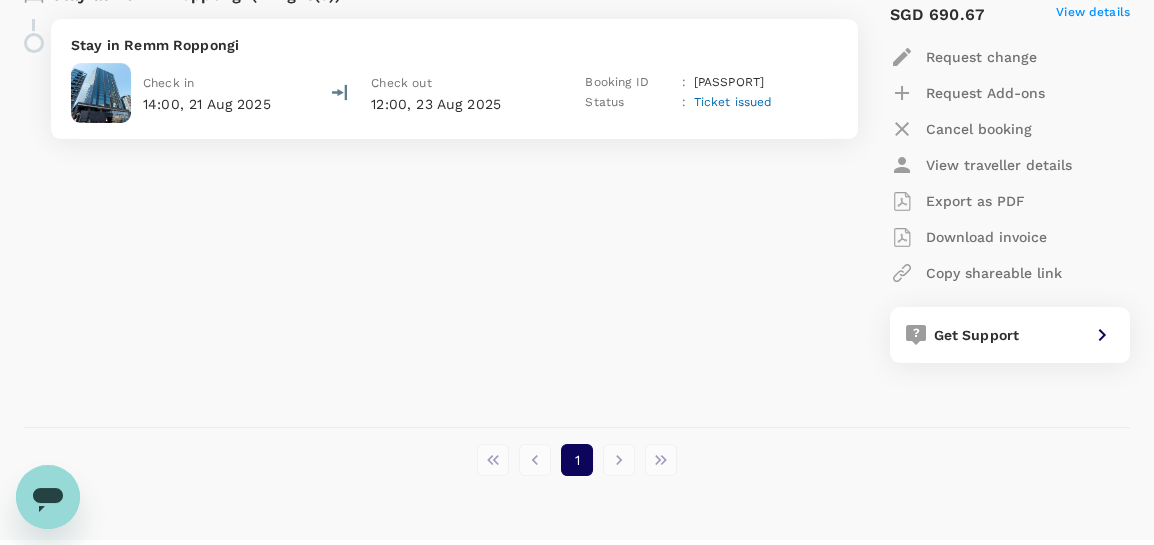 scroll, scrollTop: 1592, scrollLeft: 0, axis: vertical 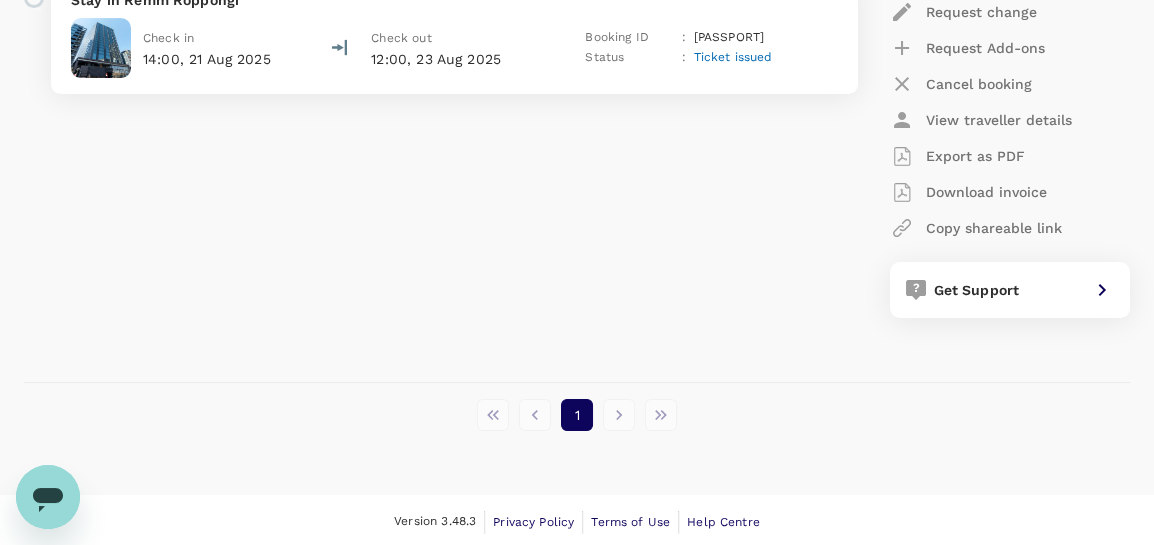 click at bounding box center (619, 415) 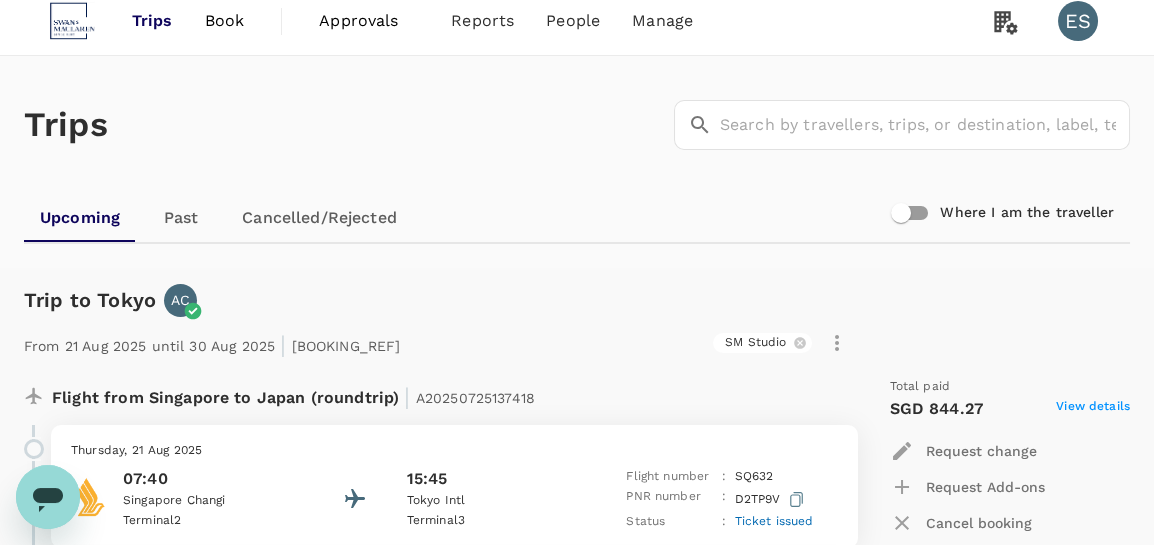 scroll, scrollTop: 0, scrollLeft: 0, axis: both 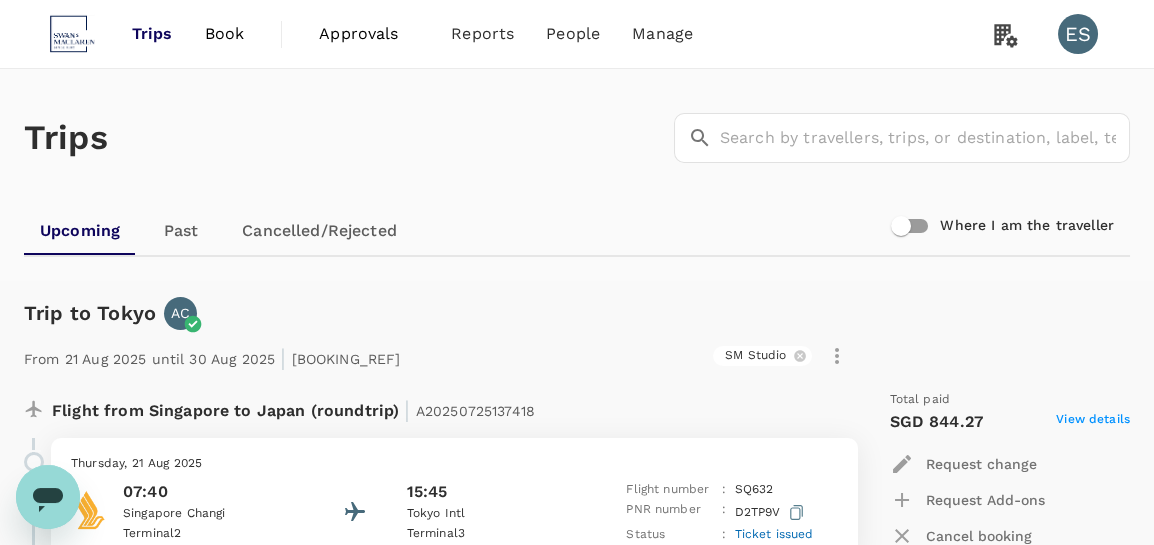 click on "Book" at bounding box center (225, 34) 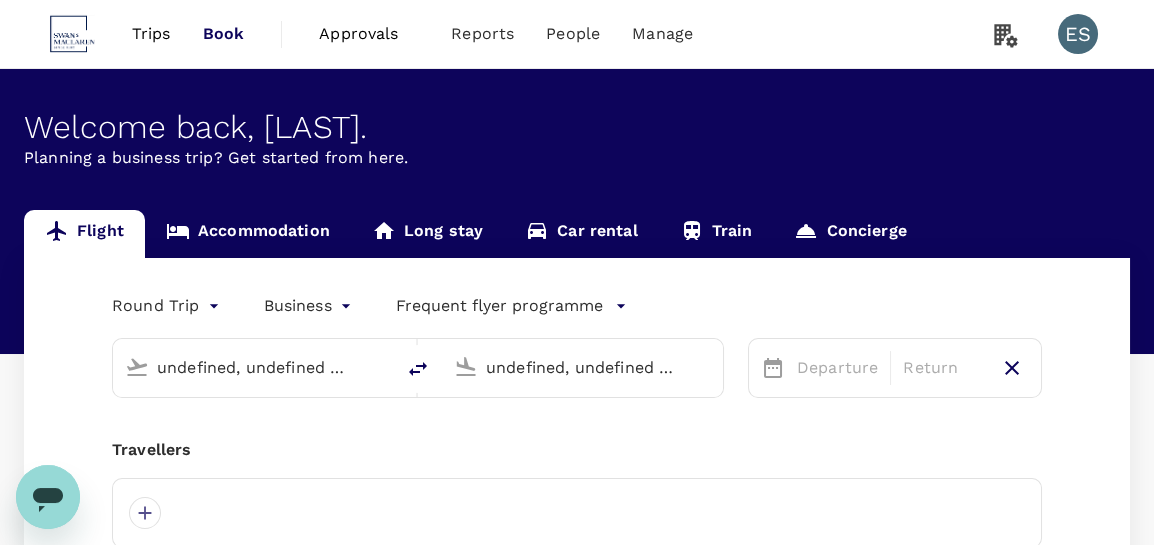type 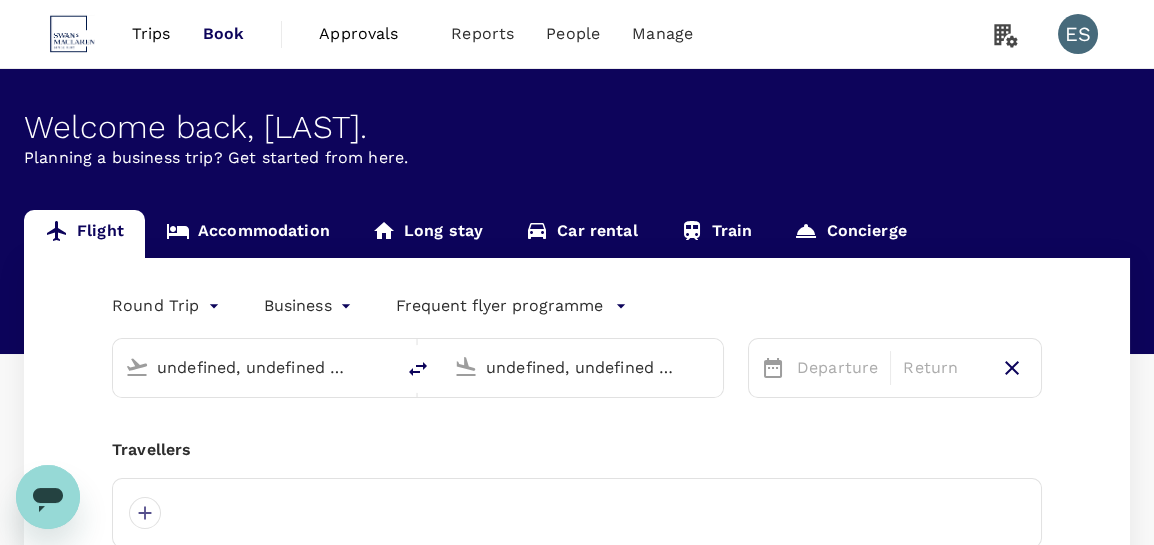 type 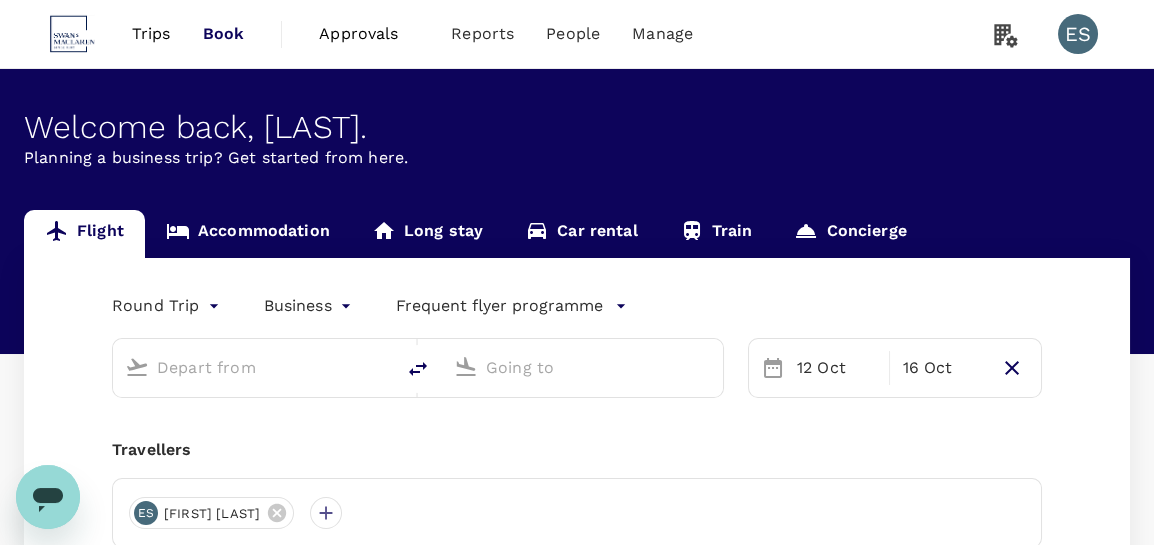type on "Singapore Changi (SIN)" 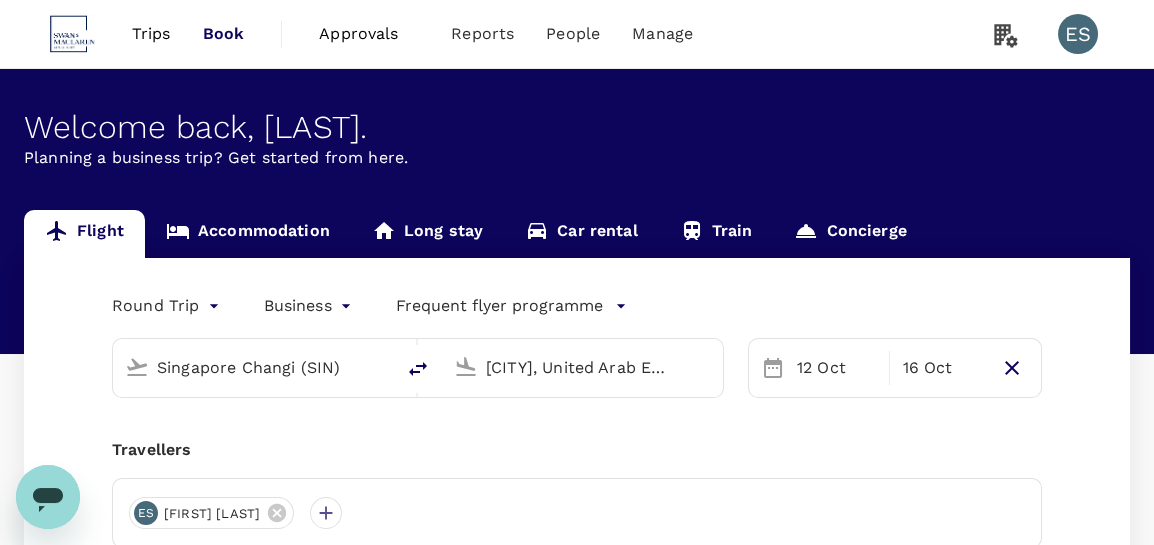 type 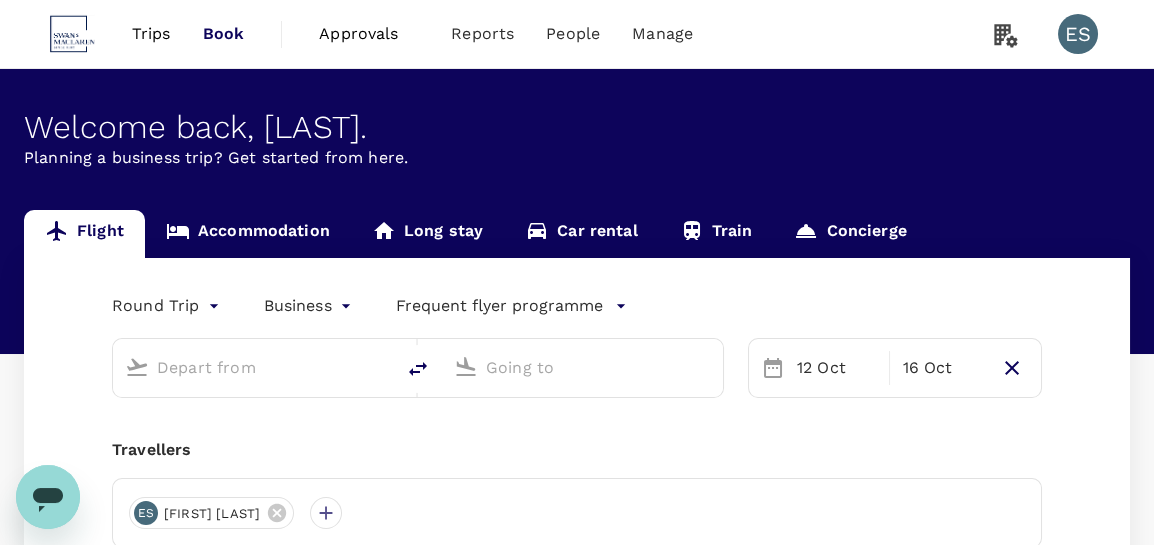 type on "Singapore Changi (SIN)" 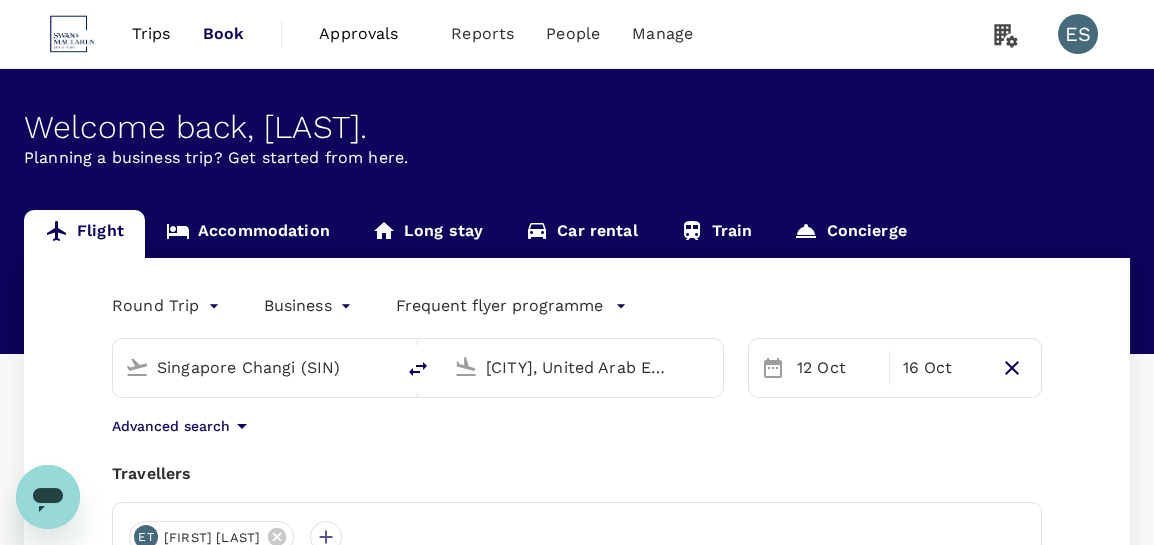 click on "Accommodation" at bounding box center [248, 234] 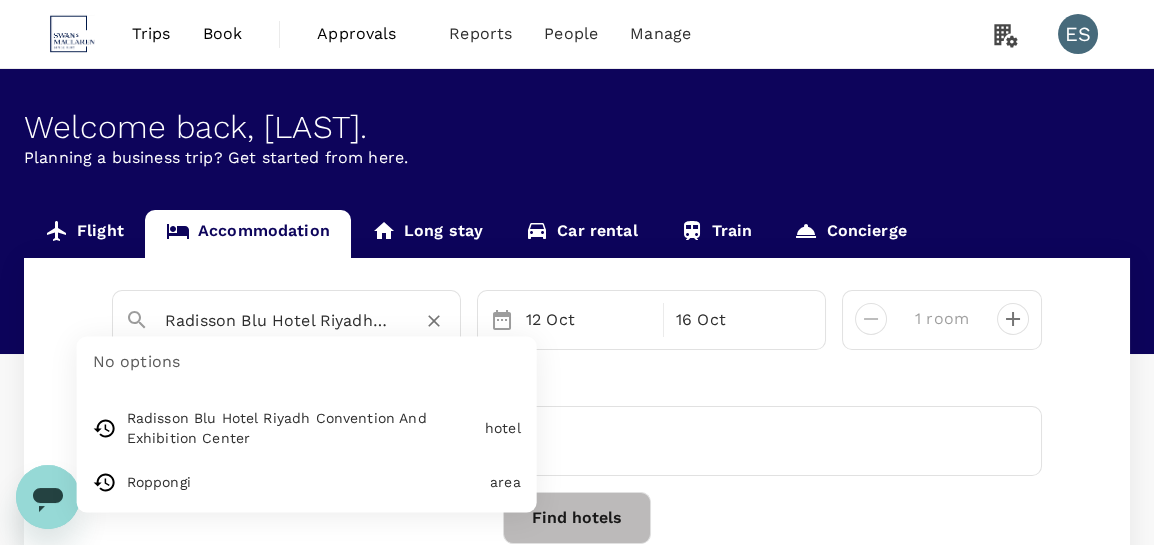 click on "Radisson Blu Hotel Riyadh Convention And Exhibition Center" at bounding box center [278, 320] 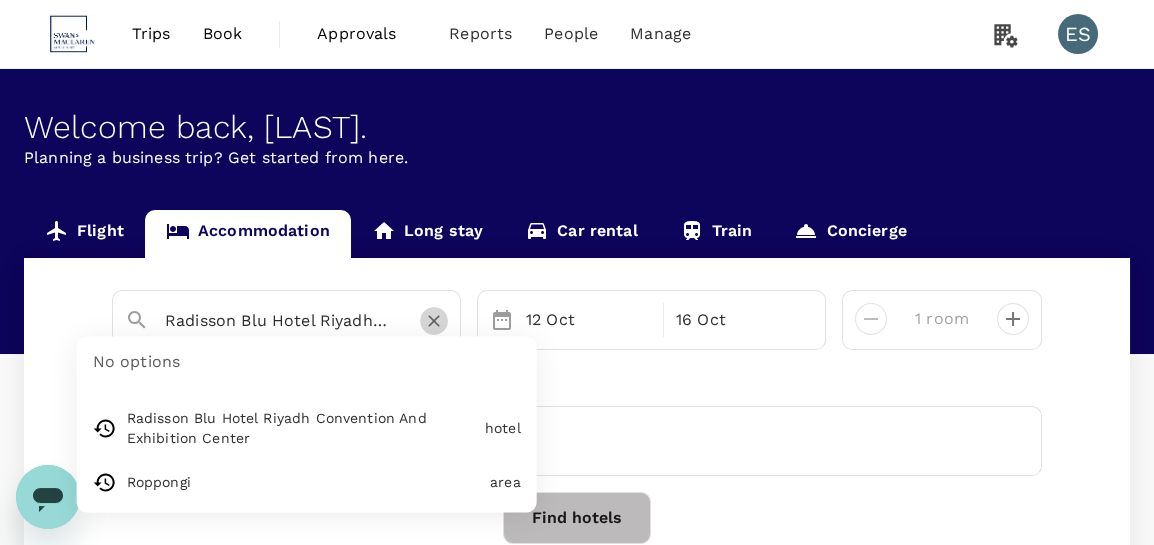 click 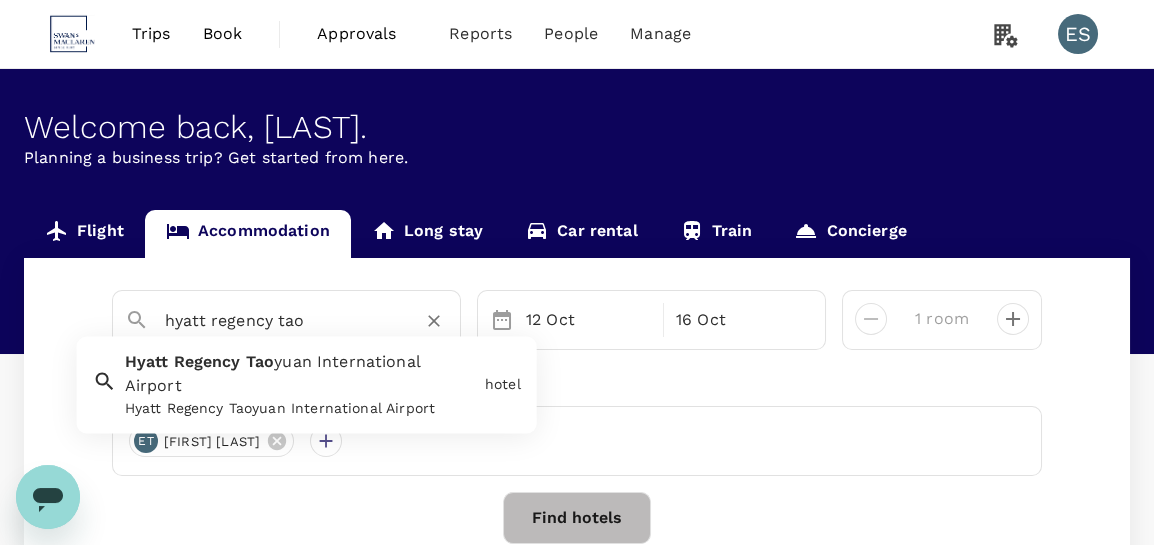 click on "Hyatt   Regency   Tao yuan International Airport Hyatt Regency Taoyuan International Airport" at bounding box center (297, 381) 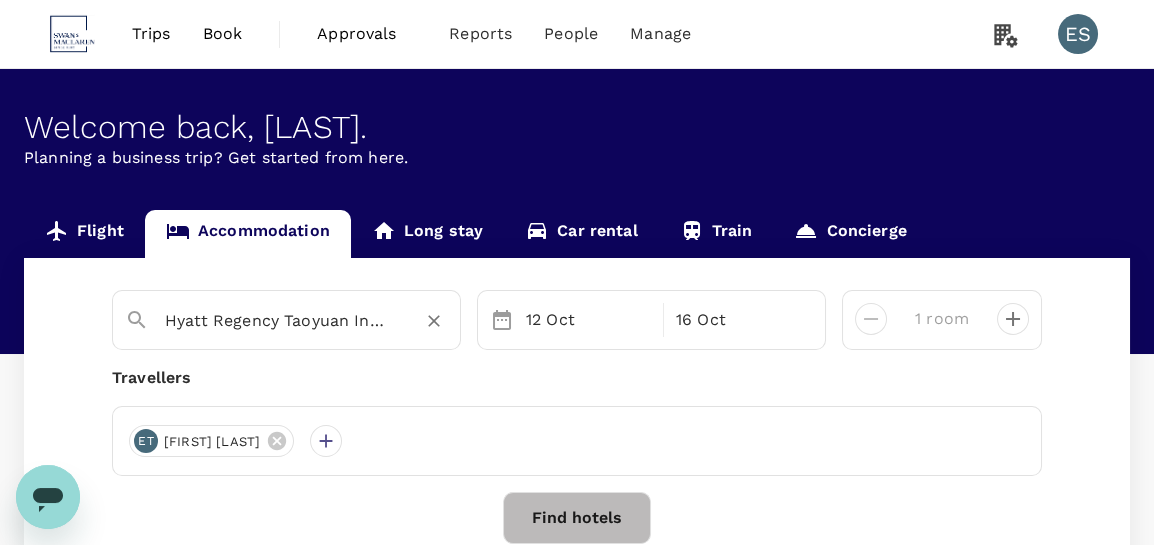 type on "Hyatt Regency Taoyuan International Airport" 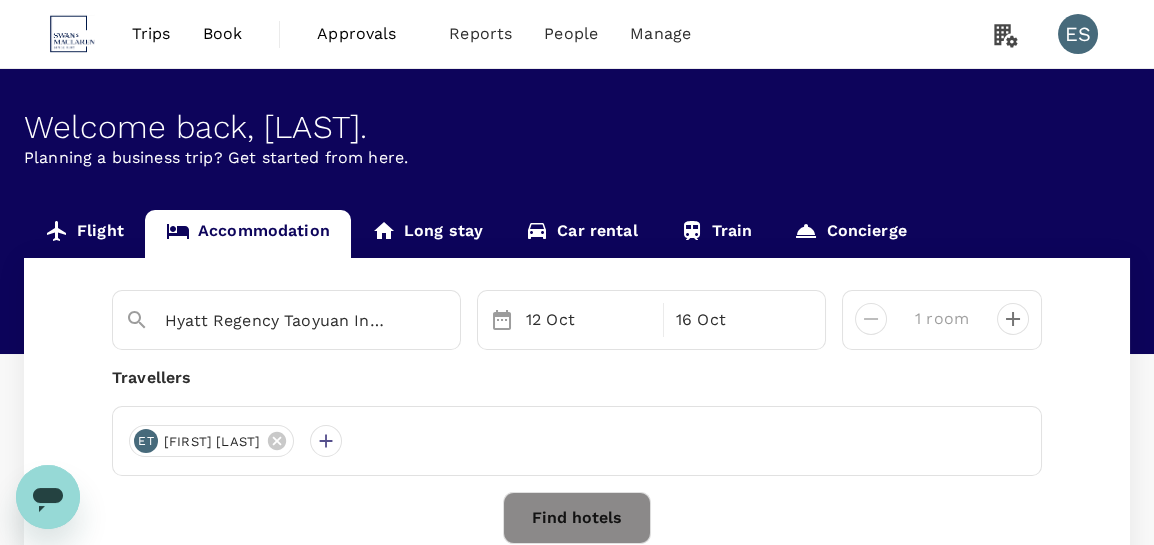 click on "Find hotels" at bounding box center [577, 518] 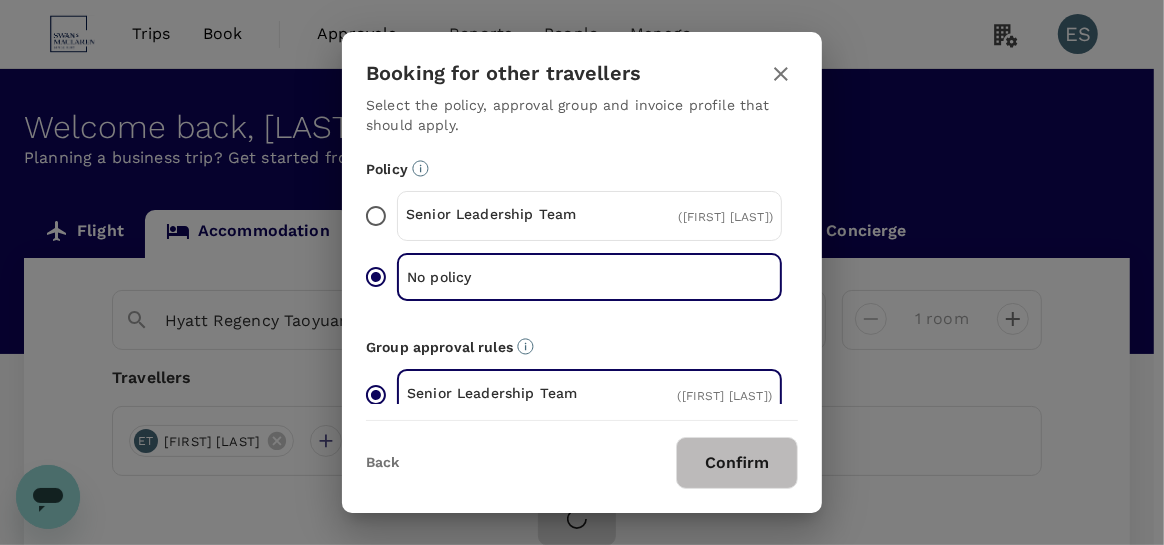 click on "Confirm" at bounding box center [737, 463] 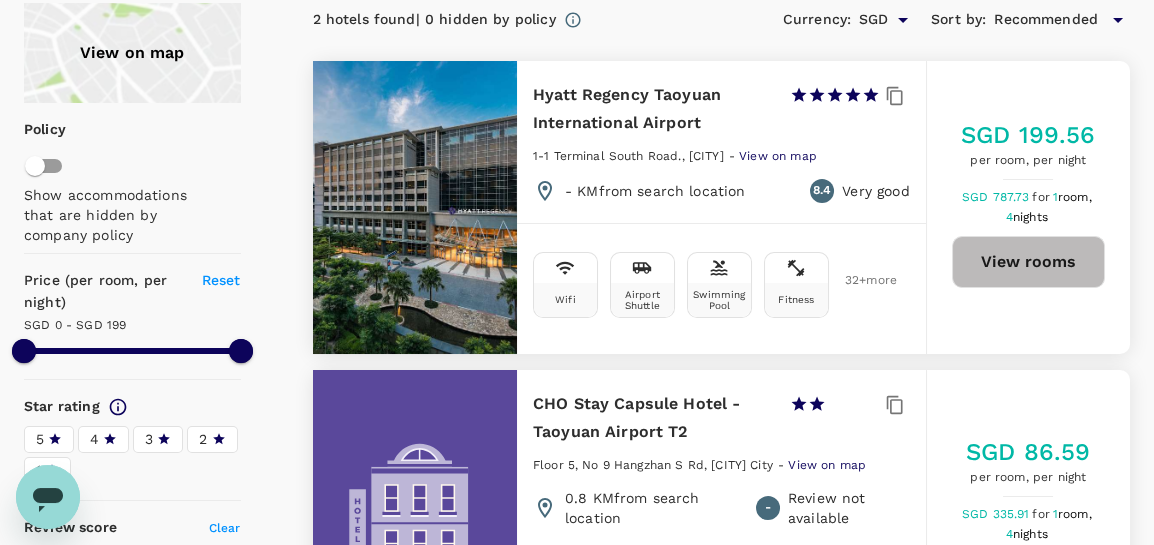 scroll, scrollTop: 133, scrollLeft: 0, axis: vertical 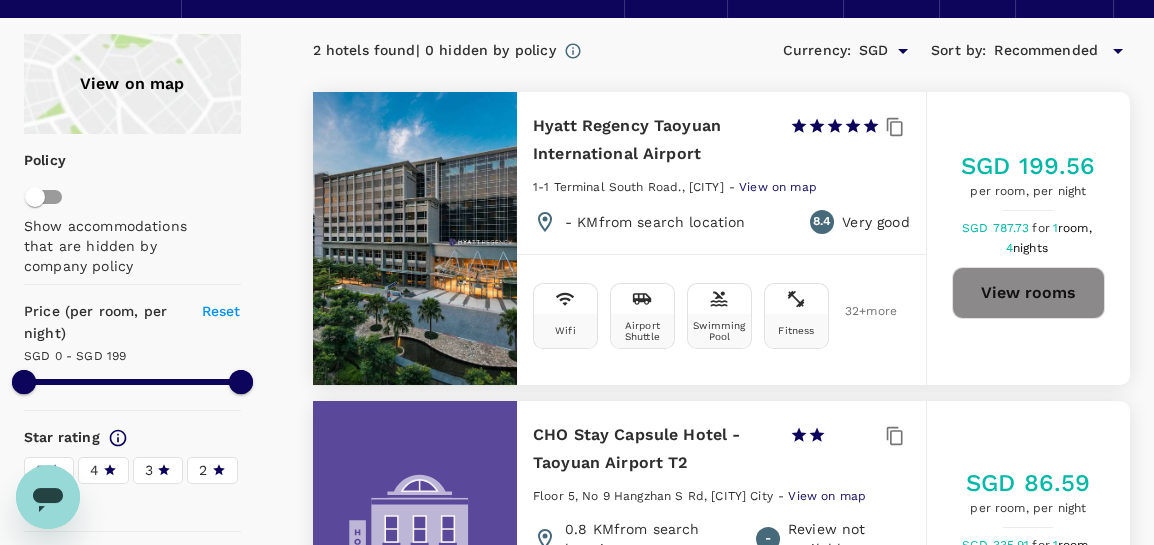 click on "View rooms" at bounding box center [1028, 293] 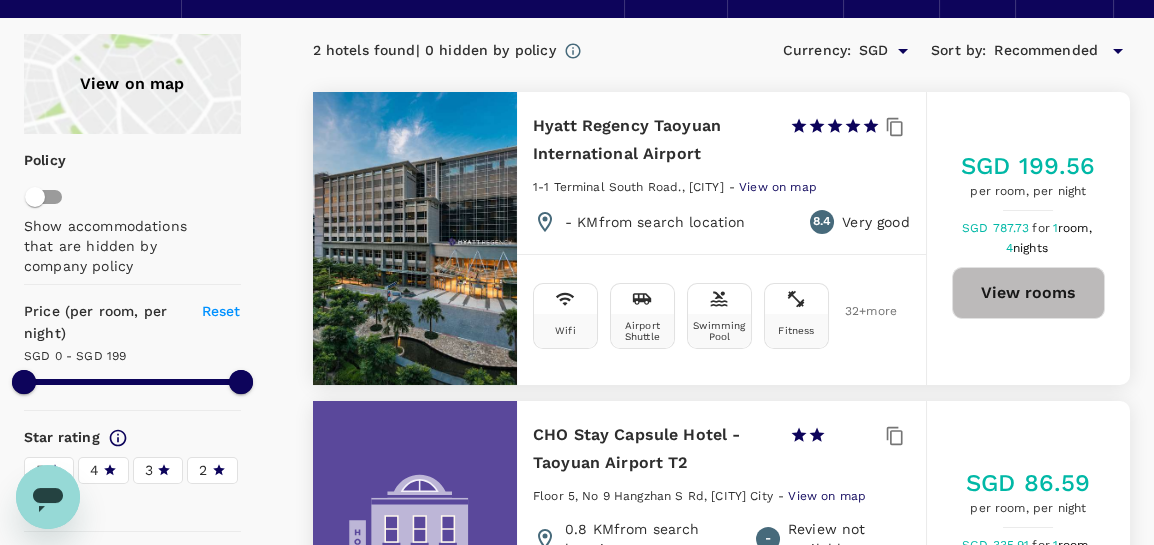 type on "199" 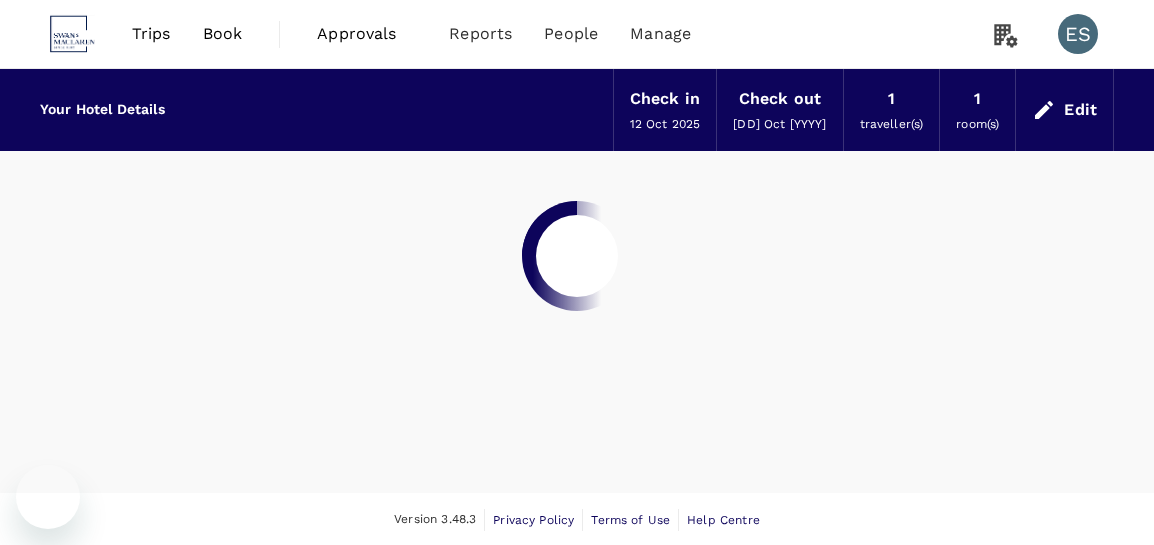 scroll, scrollTop: 0, scrollLeft: 0, axis: both 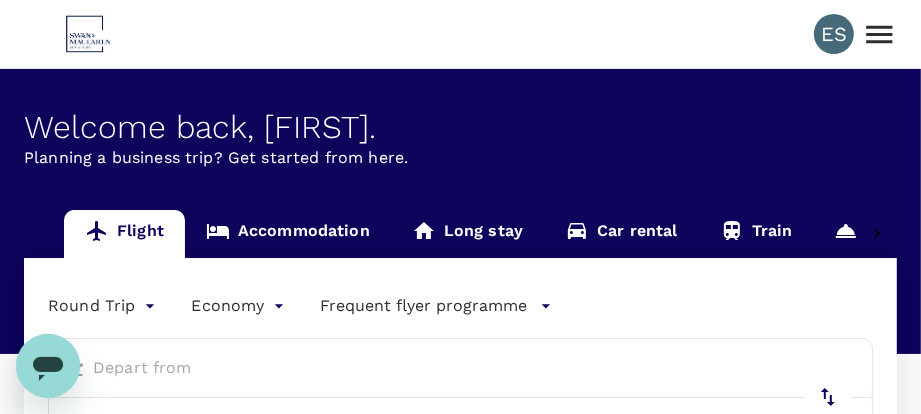 type on "business" 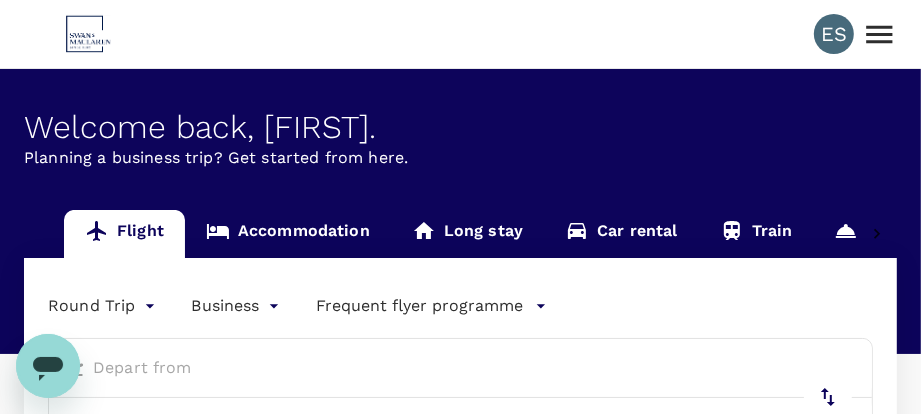 type on "Singapore Changi (SIN)" 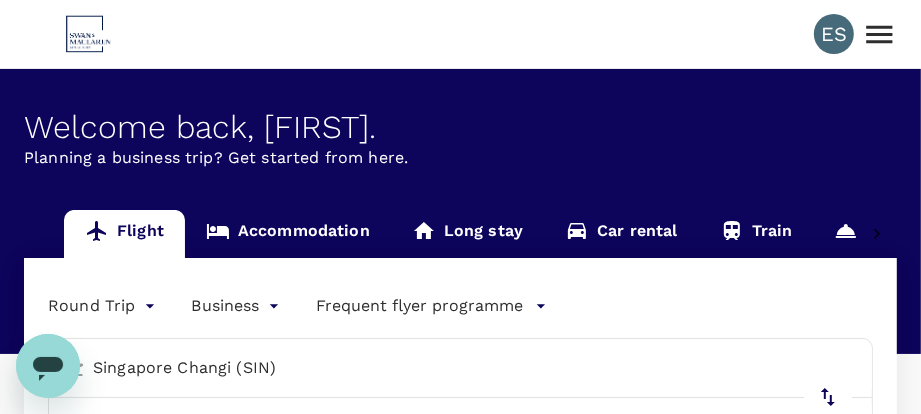 type 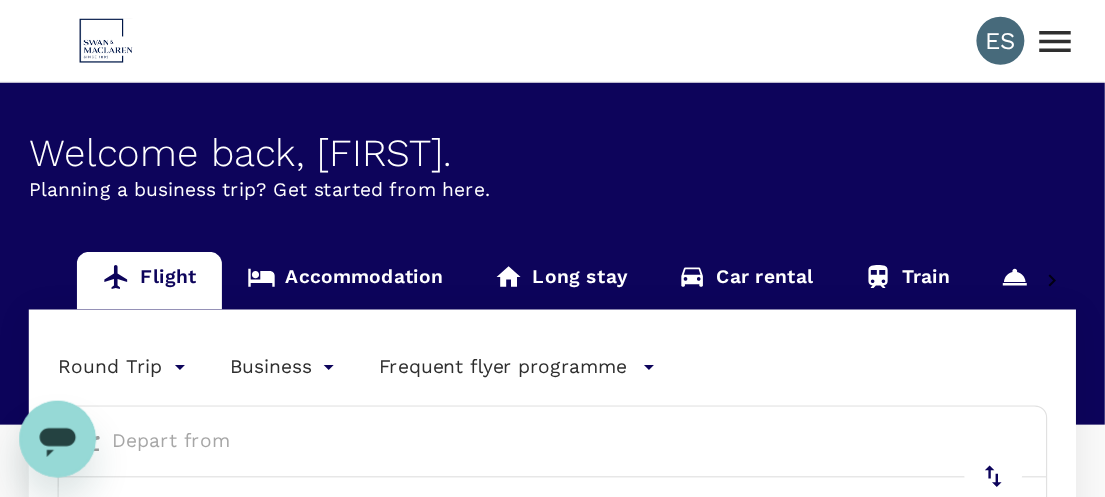 scroll, scrollTop: 66, scrollLeft: 0, axis: vertical 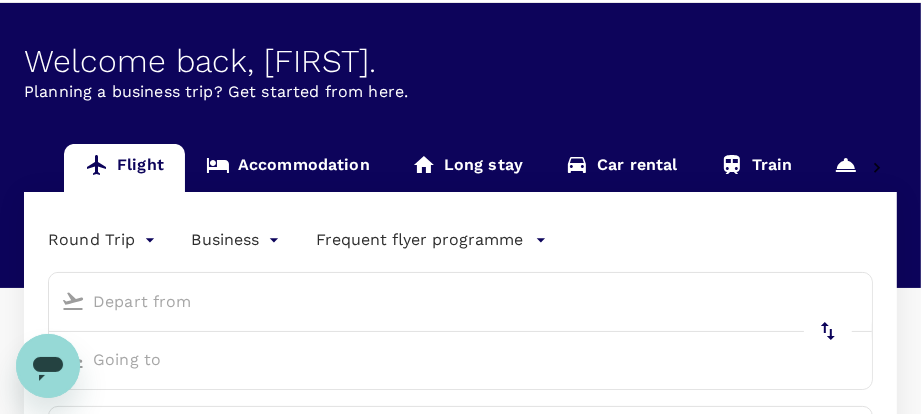 type on "Singapore Changi (SIN)" 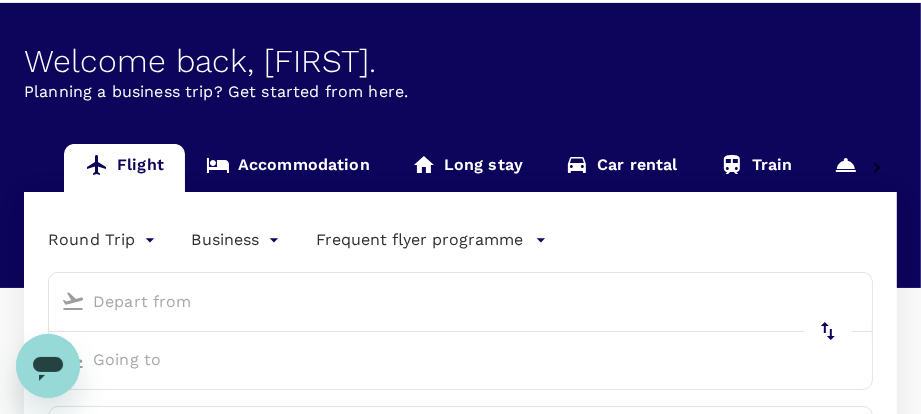 type on "Dubai, United Arab Emirates (any)" 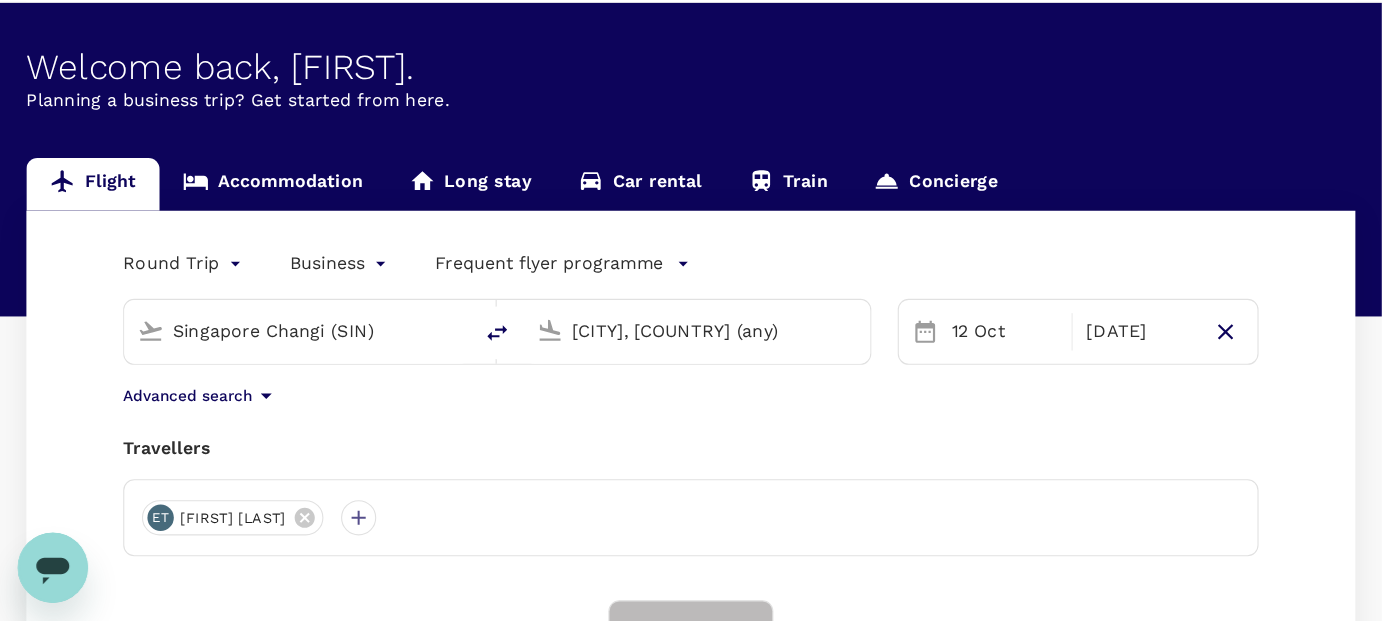 scroll, scrollTop: 66, scrollLeft: 0, axis: vertical 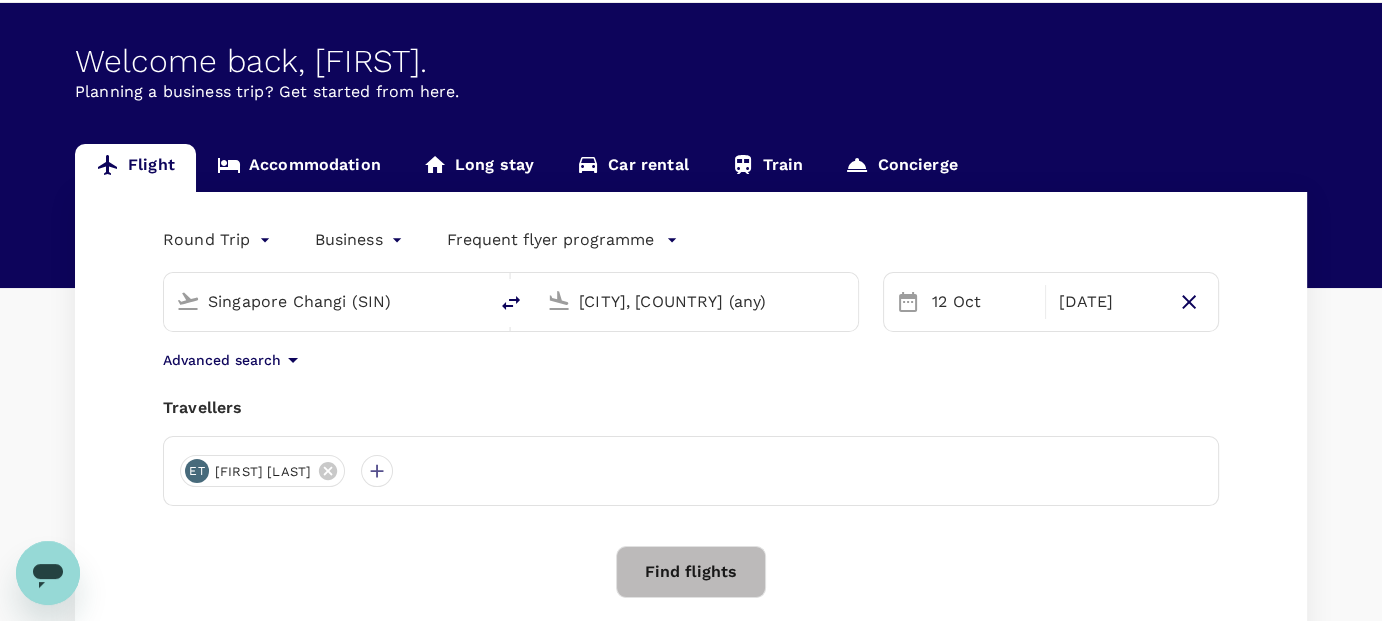 drag, startPoint x: 889, startPoint y: 0, endPoint x: 880, endPoint y: 467, distance: 467.08673 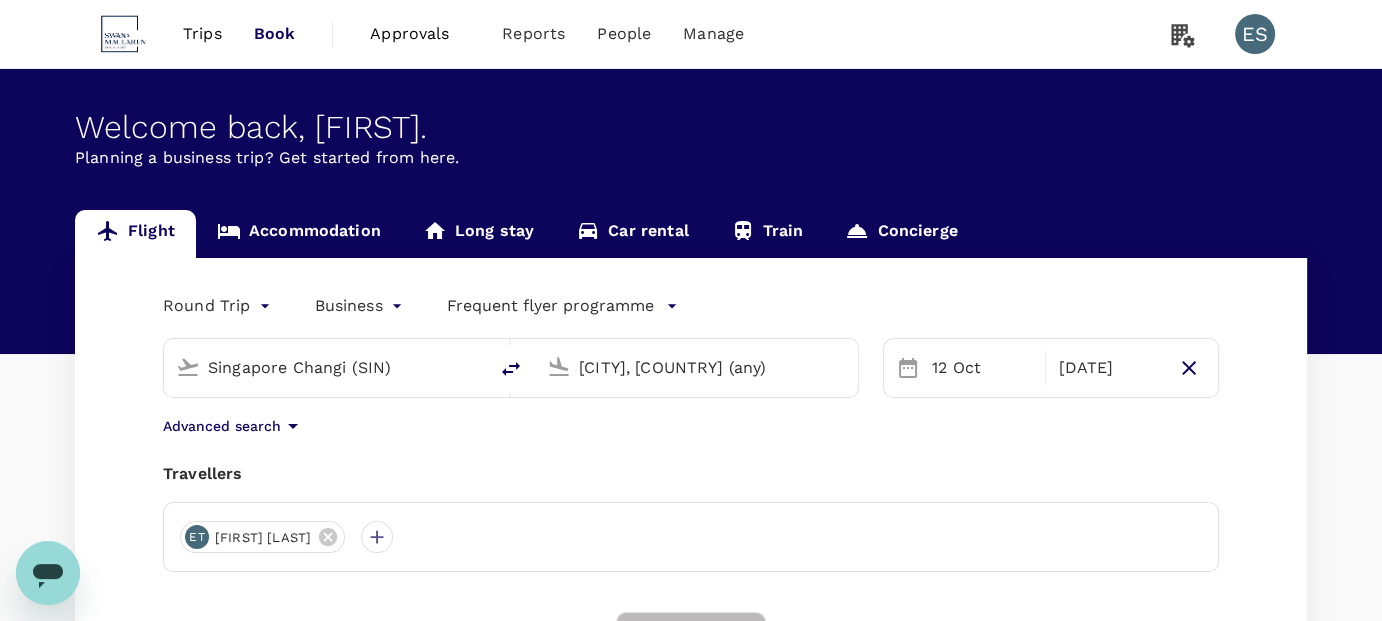 scroll, scrollTop: 0, scrollLeft: 0, axis: both 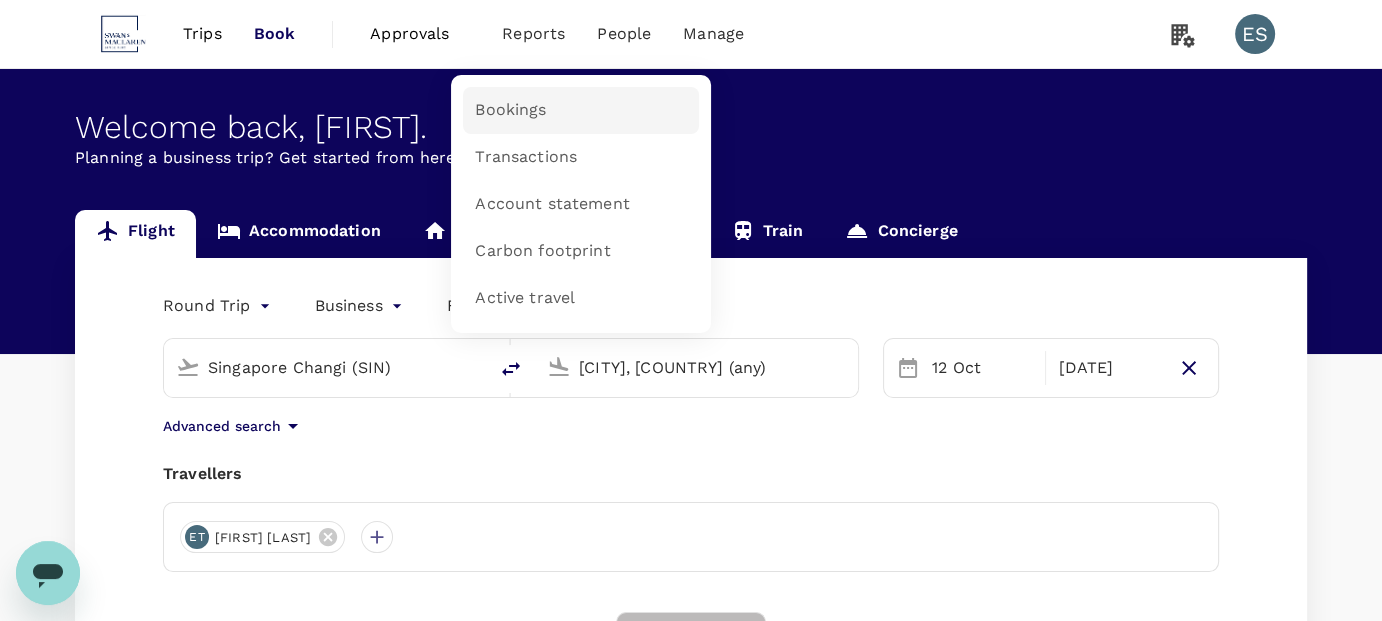 click on "Bookings" at bounding box center [510, 110] 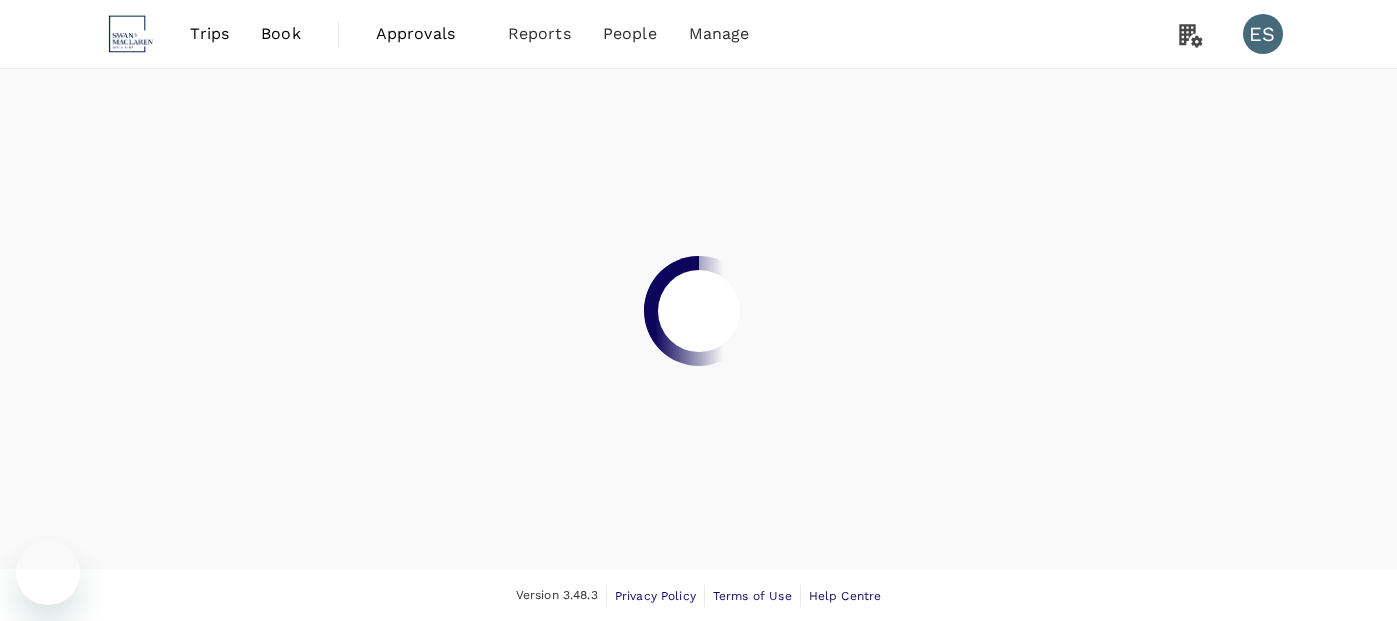 scroll, scrollTop: 0, scrollLeft: 0, axis: both 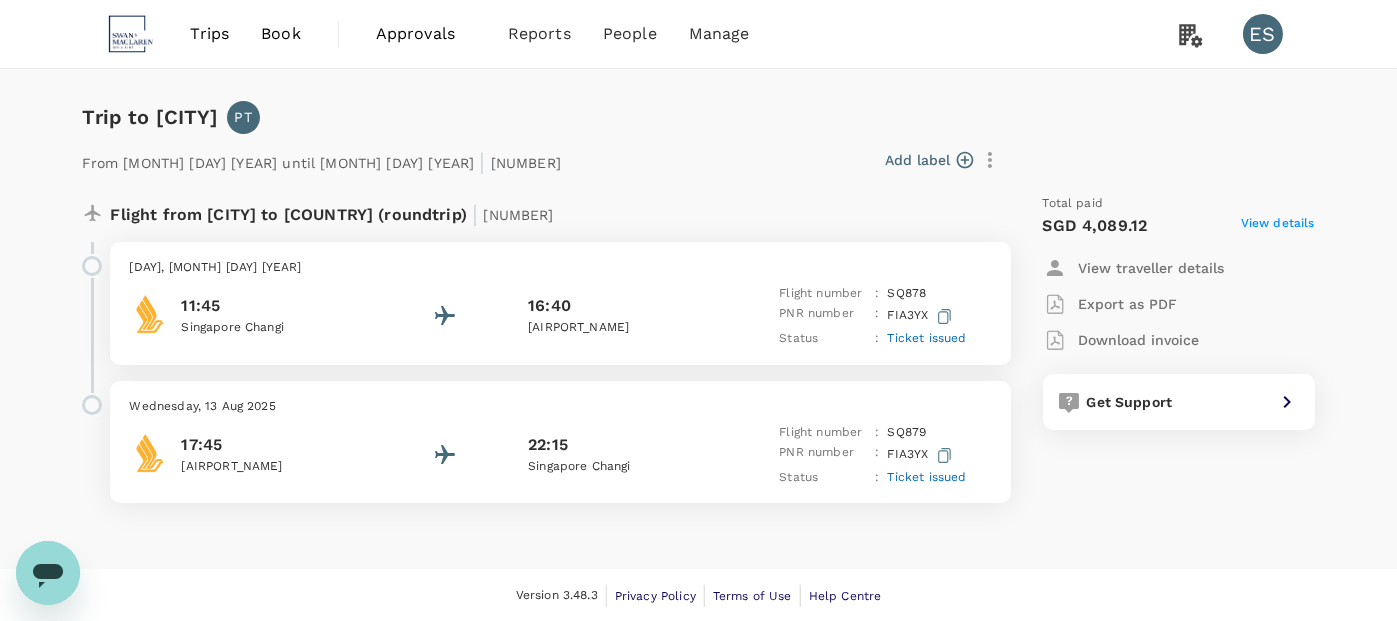 click on "Download invoice" at bounding box center [1139, 340] 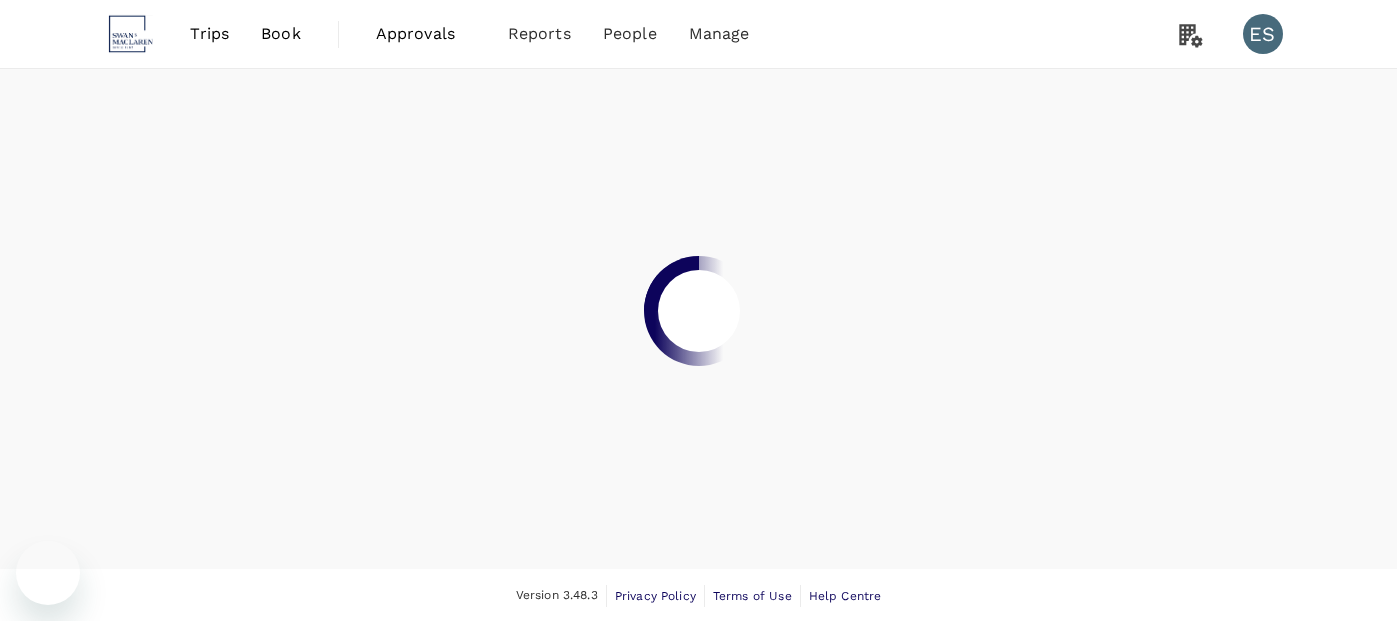 scroll, scrollTop: 0, scrollLeft: 0, axis: both 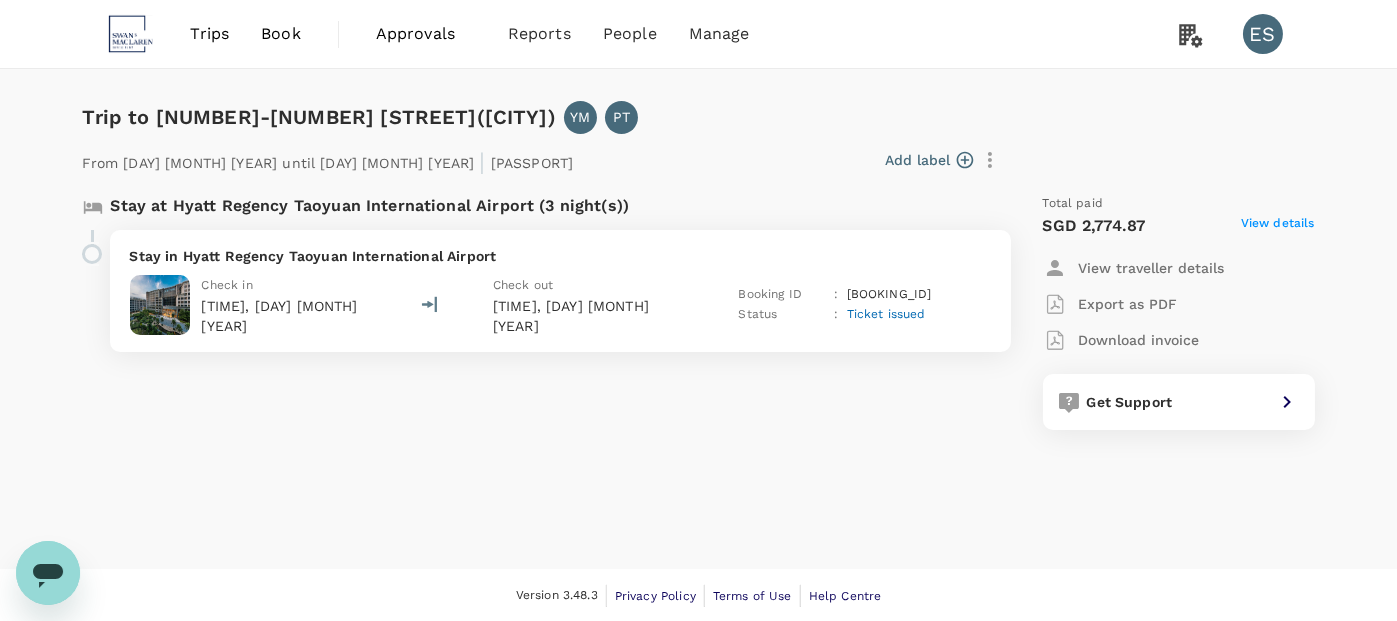 click on "Download invoice" at bounding box center (1139, 340) 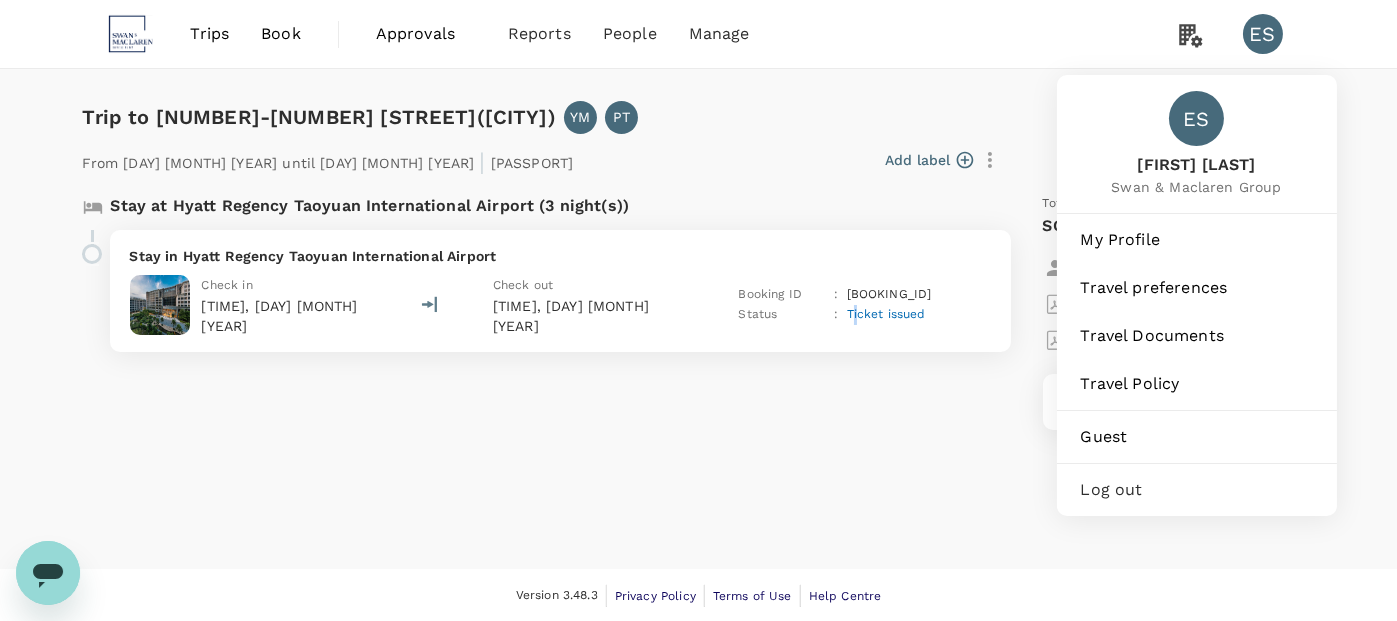 click on "Trip to 1-1 Terminal South Road(Taoyuan) YM PT From 10 Aug 2025 until 13 Aug 2025     |   TR2507226055 Add label Stay at Hyatt Regency Taoyuan International Airport (3 night(s))   Stay in Hyatt Regency Taoyuan International Airport Check in 14:00, 10 Aug 2025 Check out 12:00, 13 Aug 2025 Booking ID : H20250722373352 Status : Ticket issued Total paid SGD 2,774.87 View details View traveller details Export as PDF Download invoice Get Support" at bounding box center (698, 319) 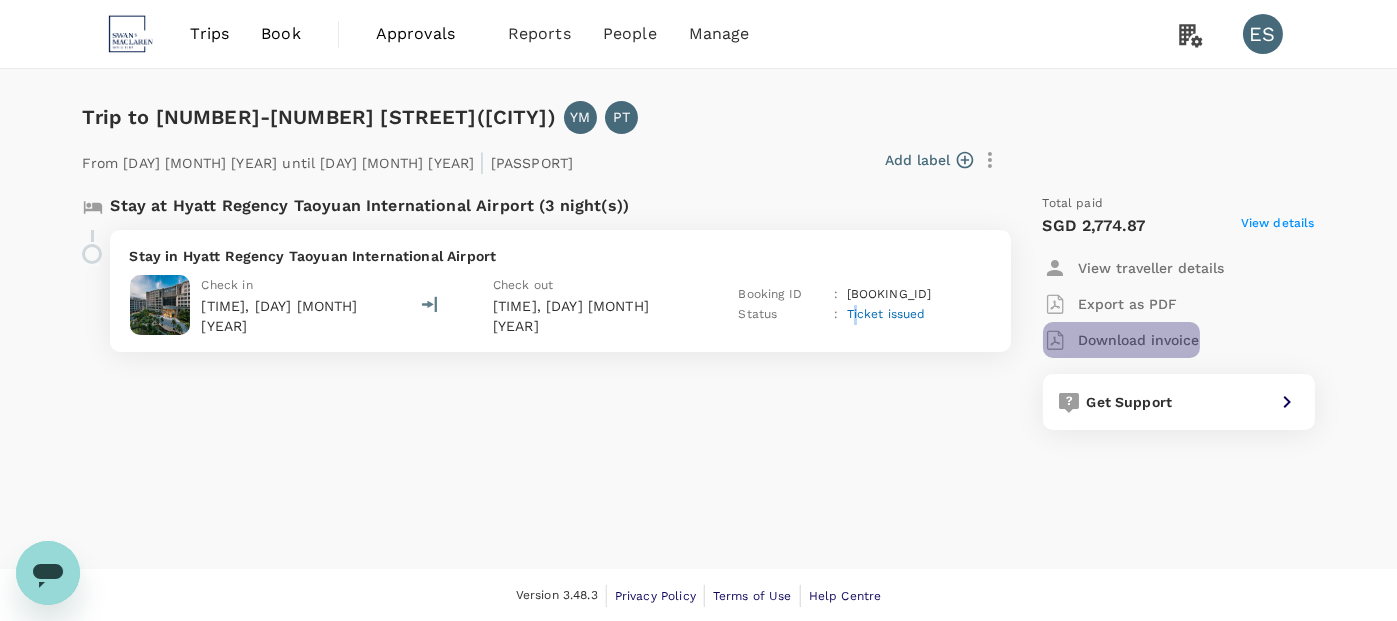 click on "Download invoice" at bounding box center (1139, 340) 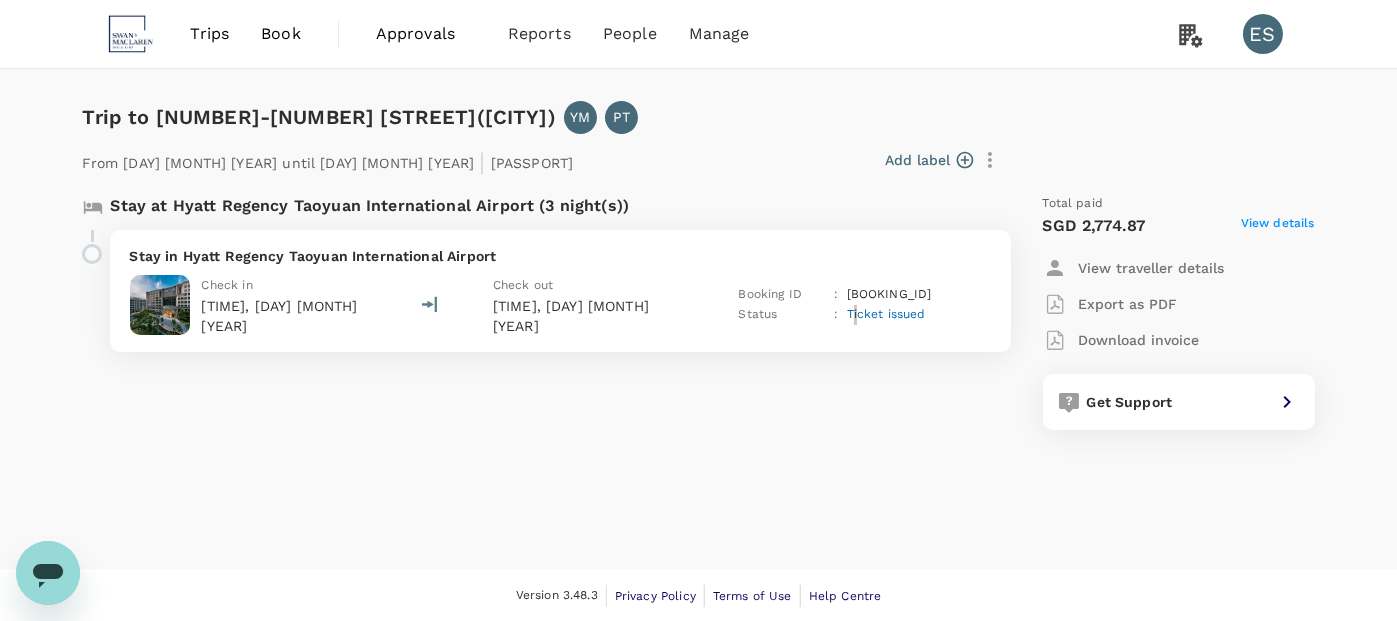 drag, startPoint x: 941, startPoint y: 433, endPoint x: 1101, endPoint y: 421, distance: 160.44937 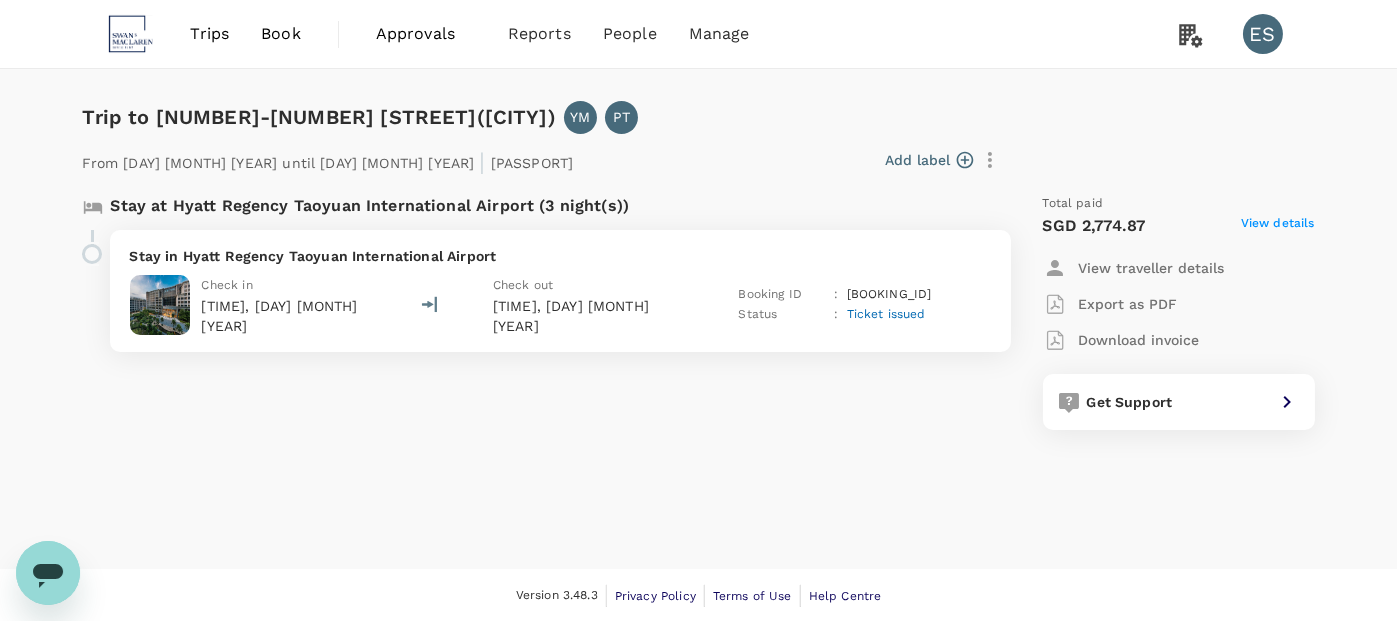 click on "Download invoice" at bounding box center (1121, 340) 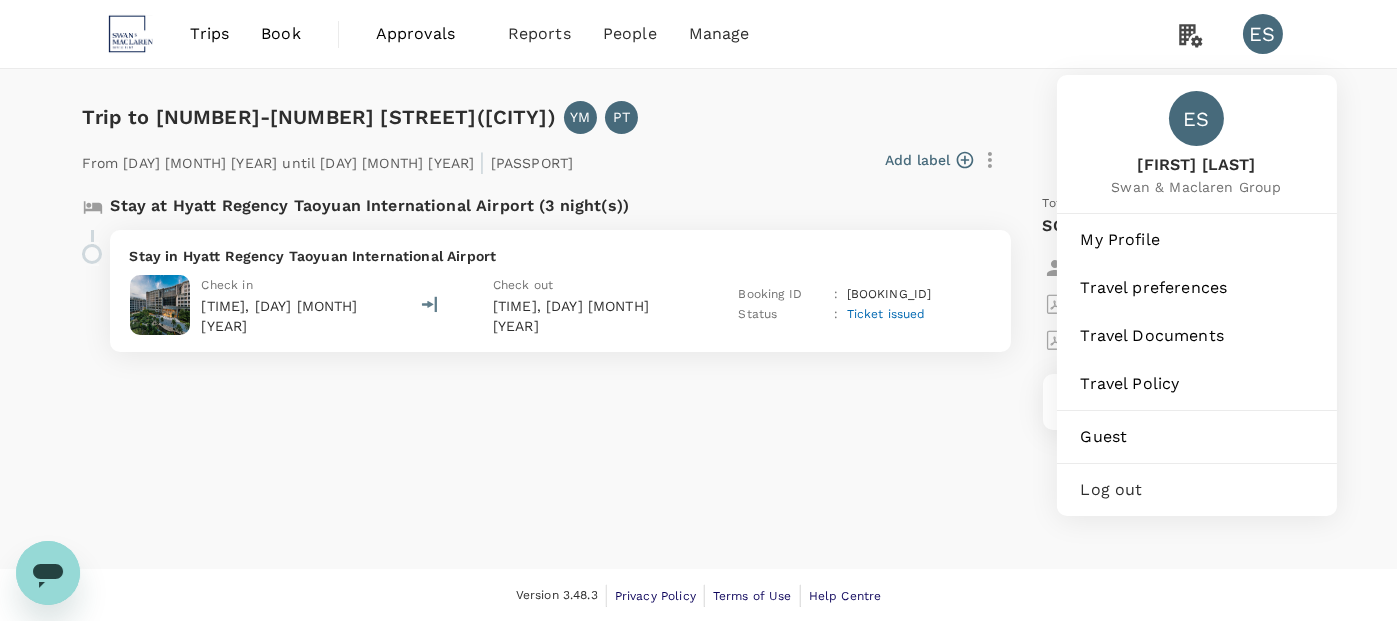 click on "ES" at bounding box center [1263, 34] 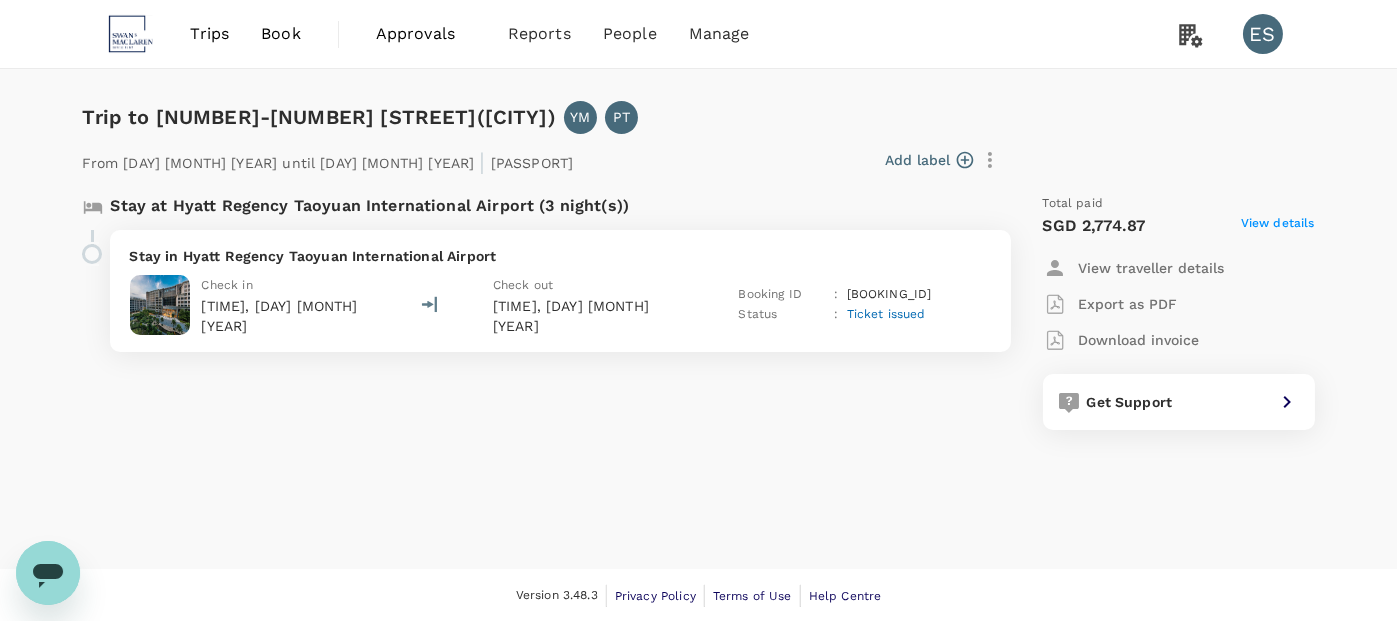 click on "ES" at bounding box center (1263, 34) 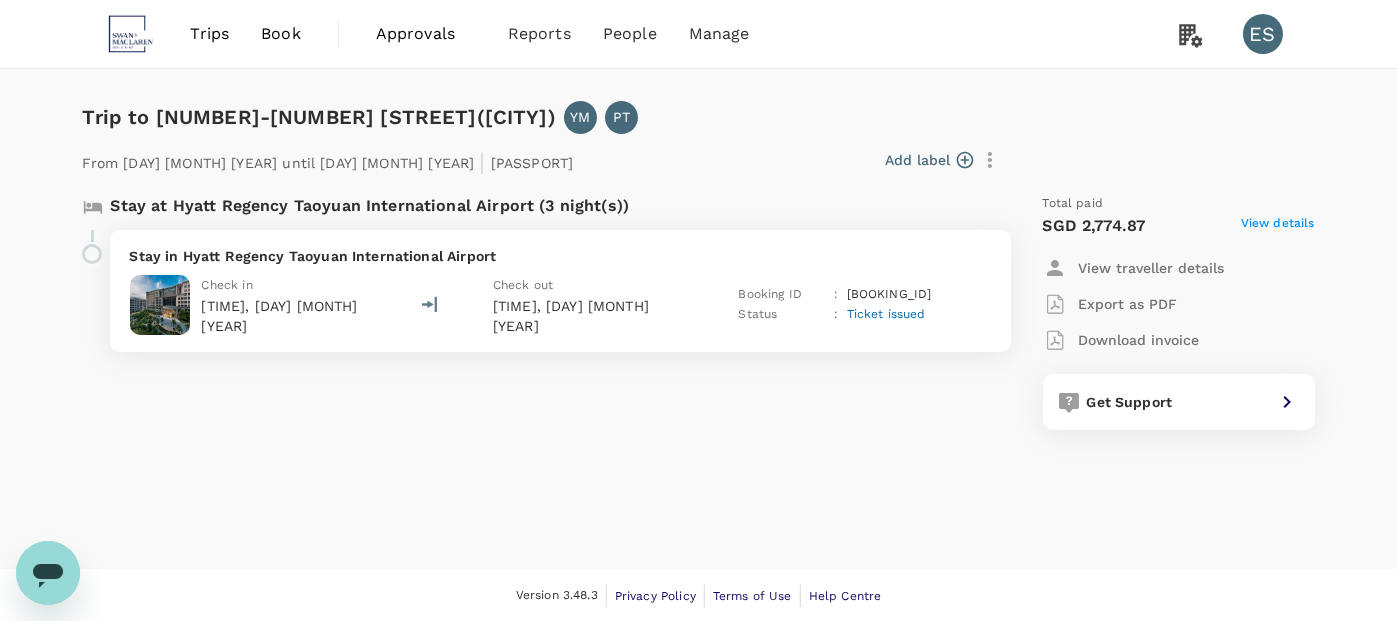 click on "Trip to 1-1 Terminal South Road(Taoyuan) YM PT From 10 Aug 2025 until 13 Aug 2025     |   TR2507226055 Add label Stay at Hyatt Regency Taoyuan International Airport (3 night(s))   Stay in Hyatt Regency Taoyuan International Airport Check in 14:00, 10 Aug 2025 Check out 12:00, 13 Aug 2025 Booking ID : H20250722373352 Status : Ticket issued Total paid SGD 2,774.87 View details View traveller details Export as PDF Download invoice Get Support" at bounding box center [698, 319] 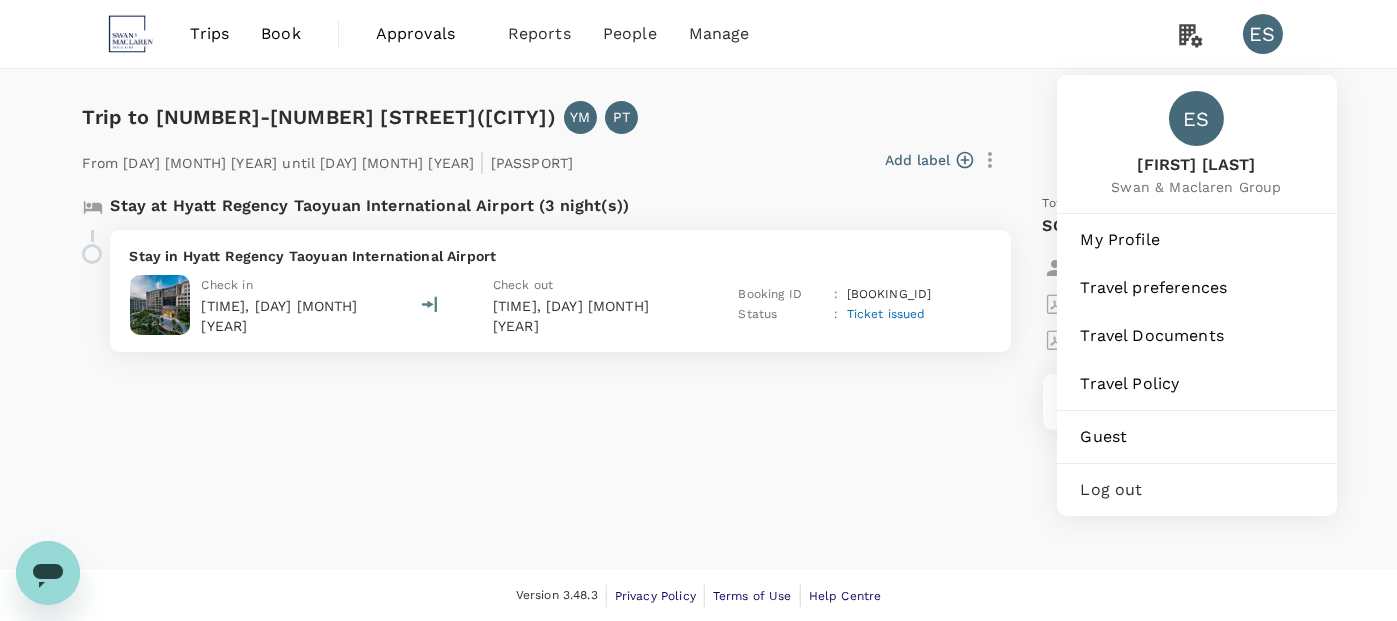 click on "ES" at bounding box center [1263, 34] 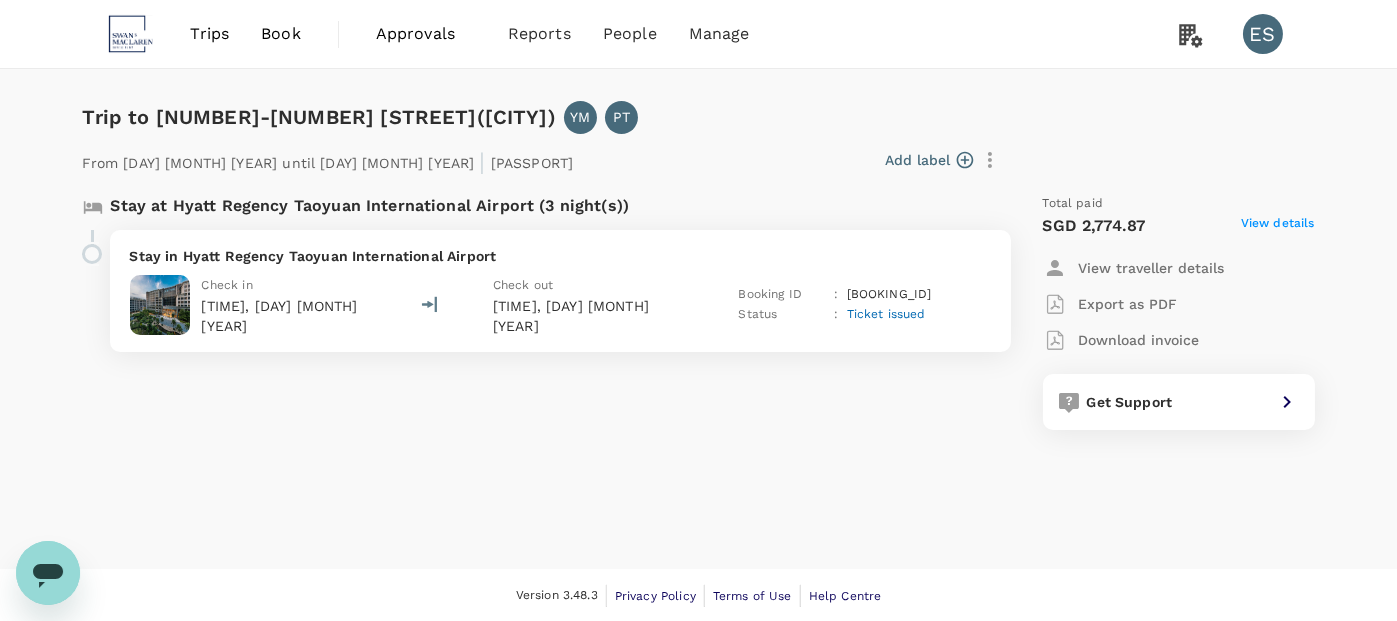 click on "ES" at bounding box center [1263, 34] 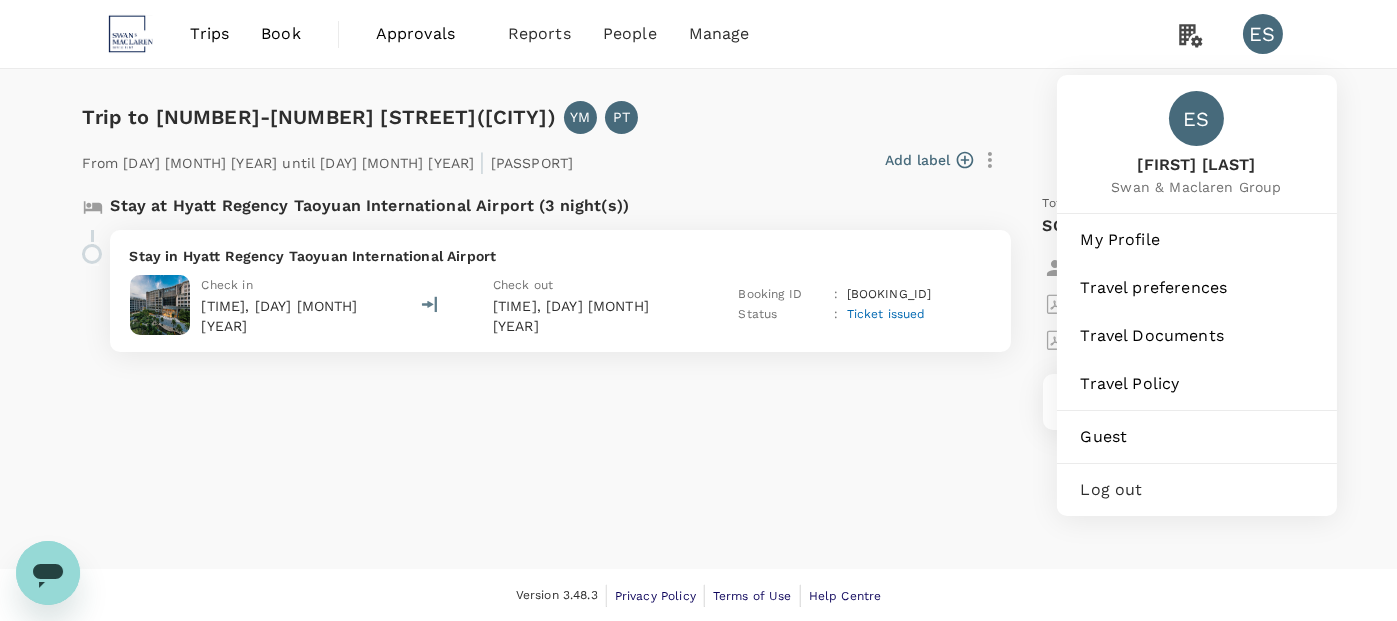 click on "Log out" at bounding box center [1197, 490] 